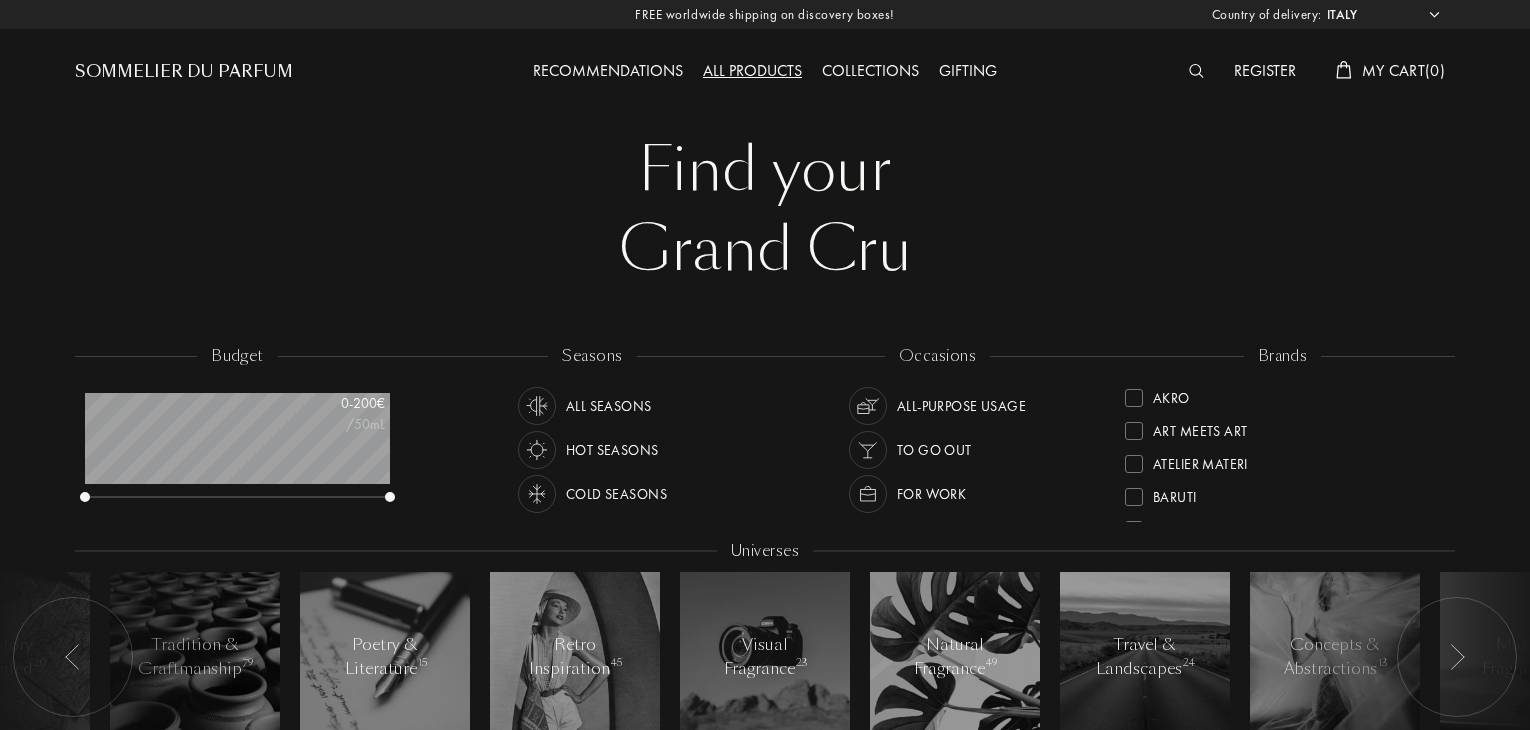 select on "IT" 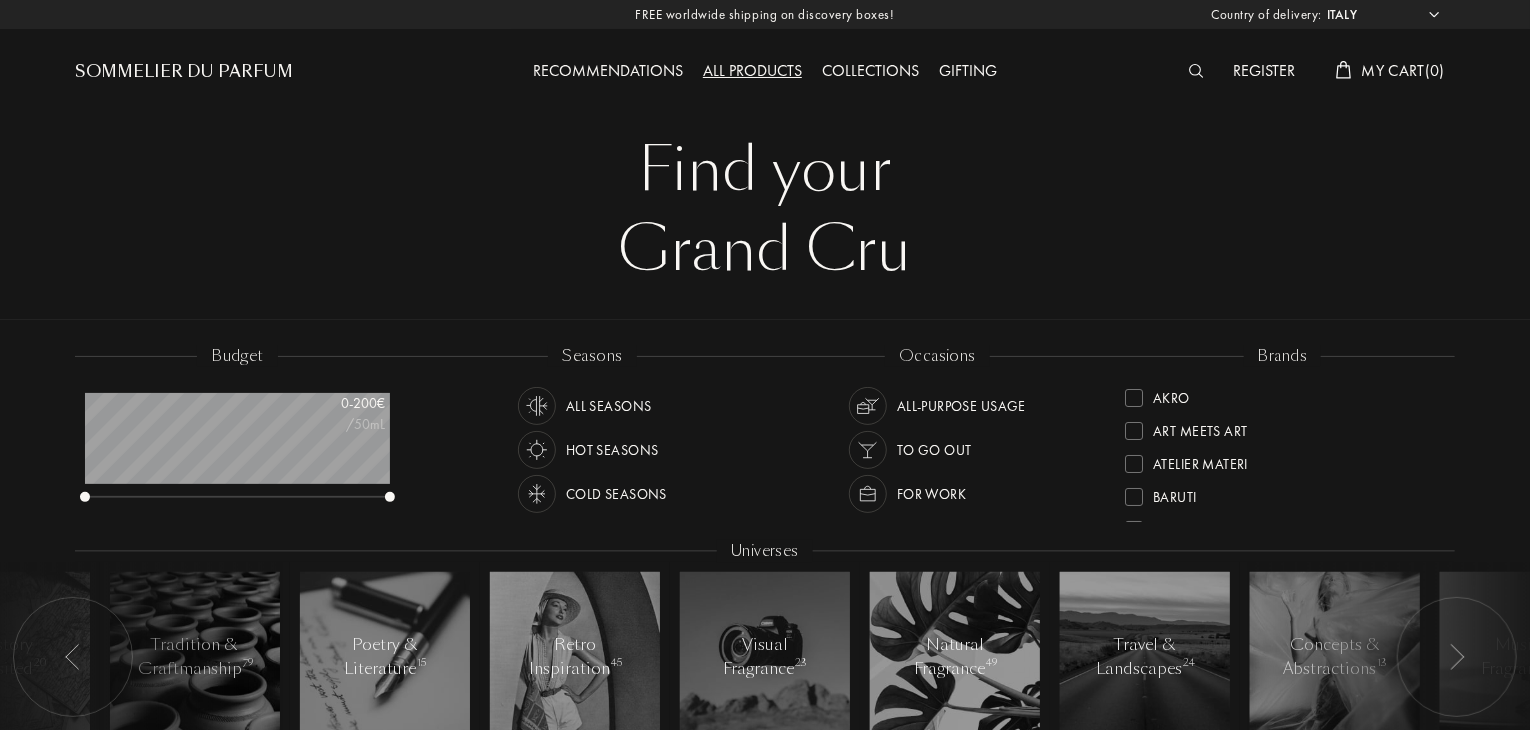 scroll, scrollTop: 999900, scrollLeft: 999695, axis: both 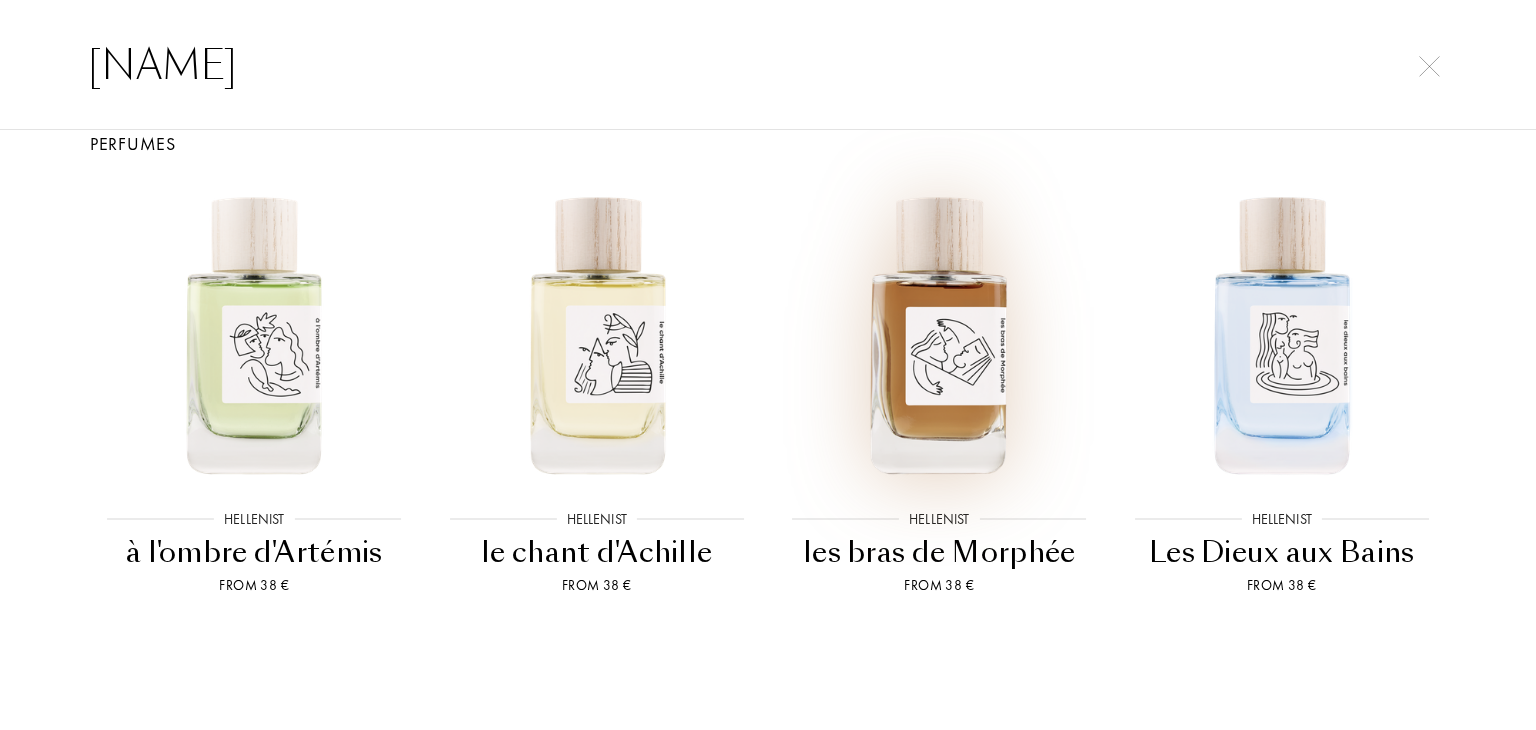 type on "hellenis" 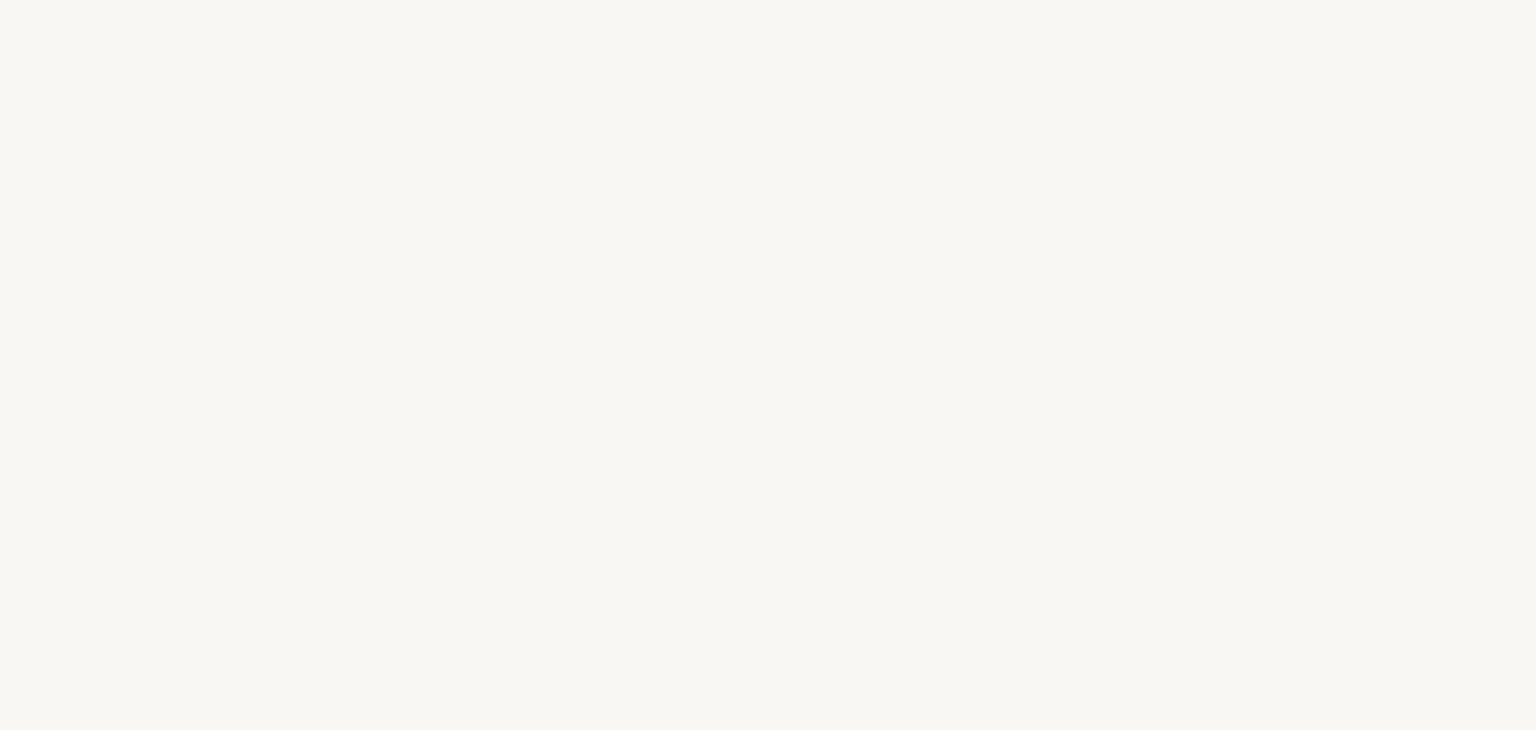 select on "IT" 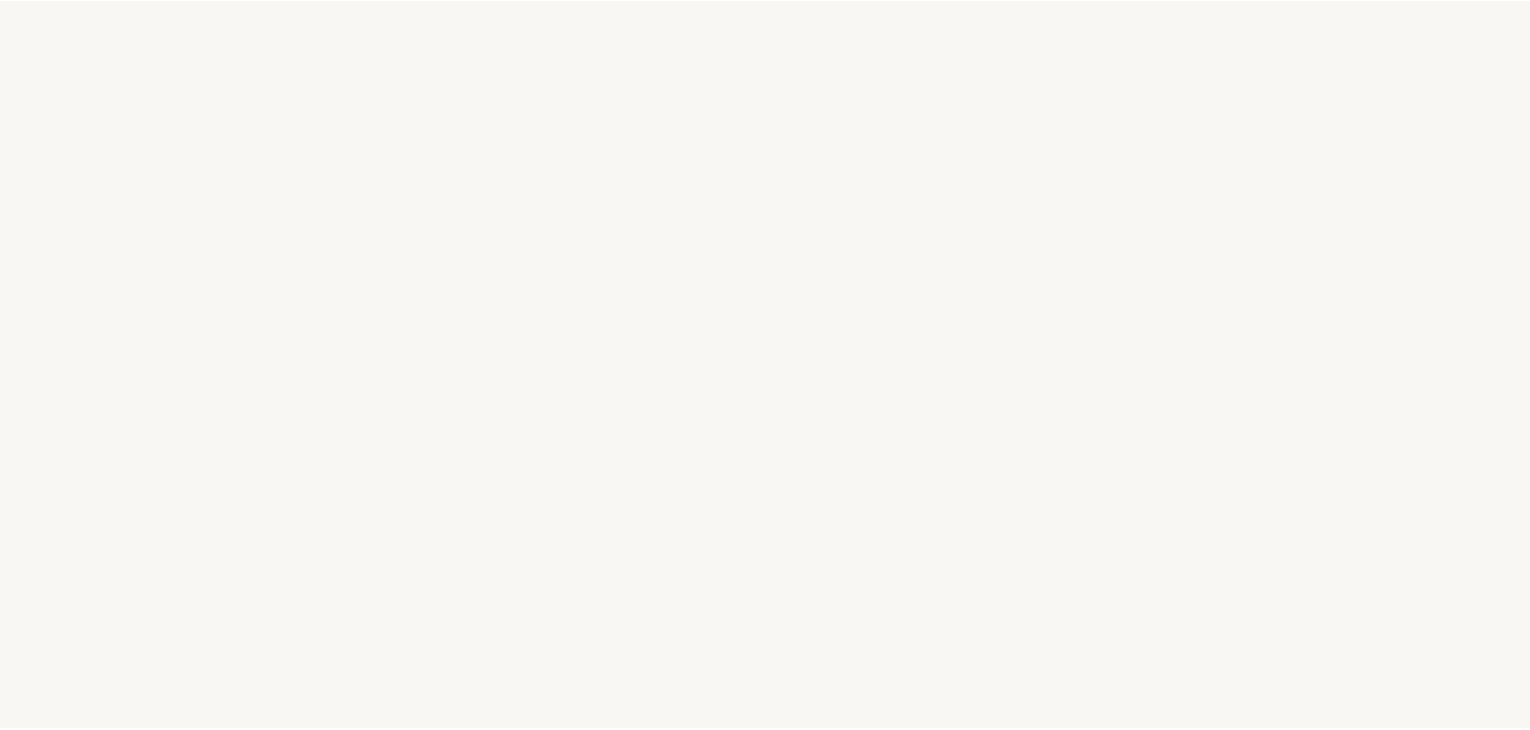 scroll, scrollTop: 0, scrollLeft: 0, axis: both 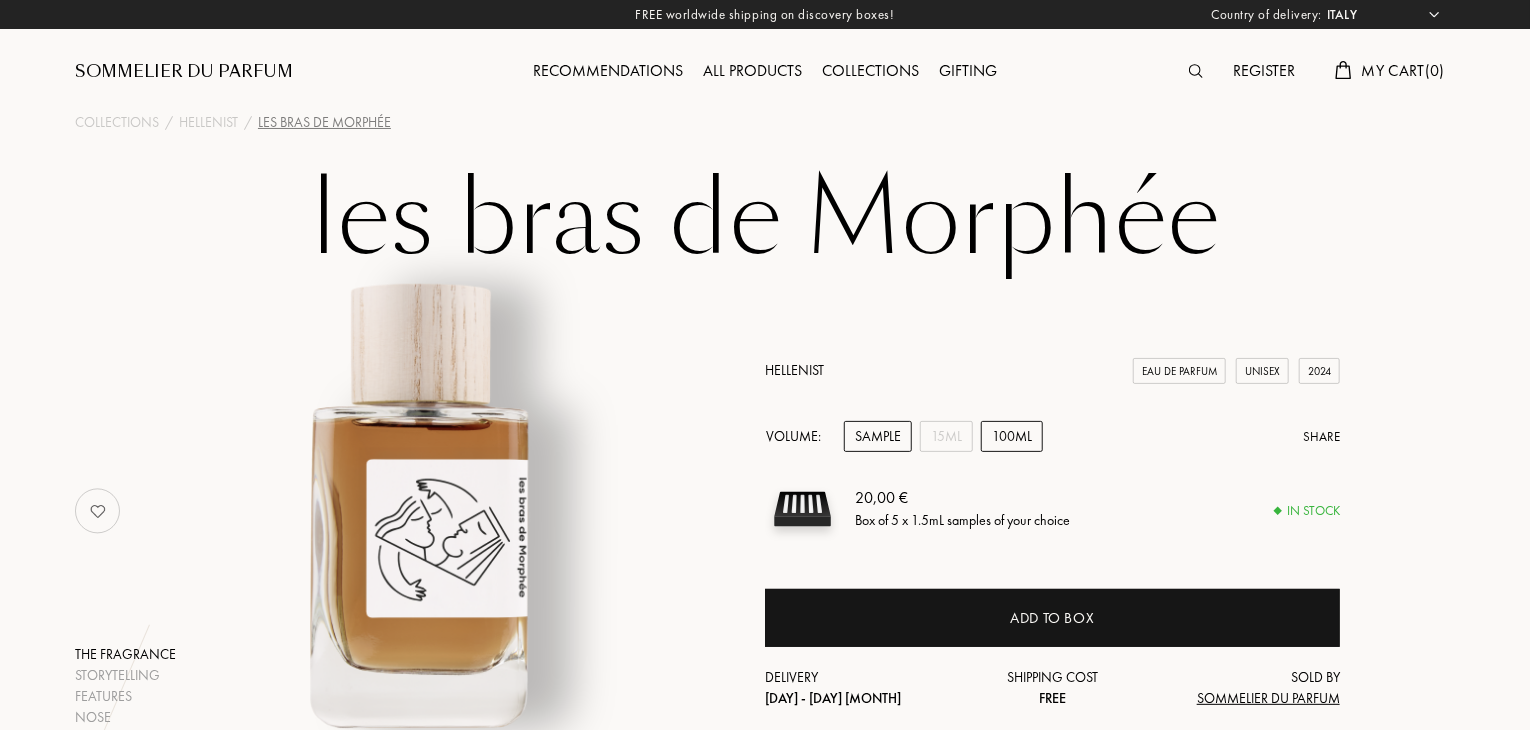 click on "100mL" at bounding box center (1012, 436) 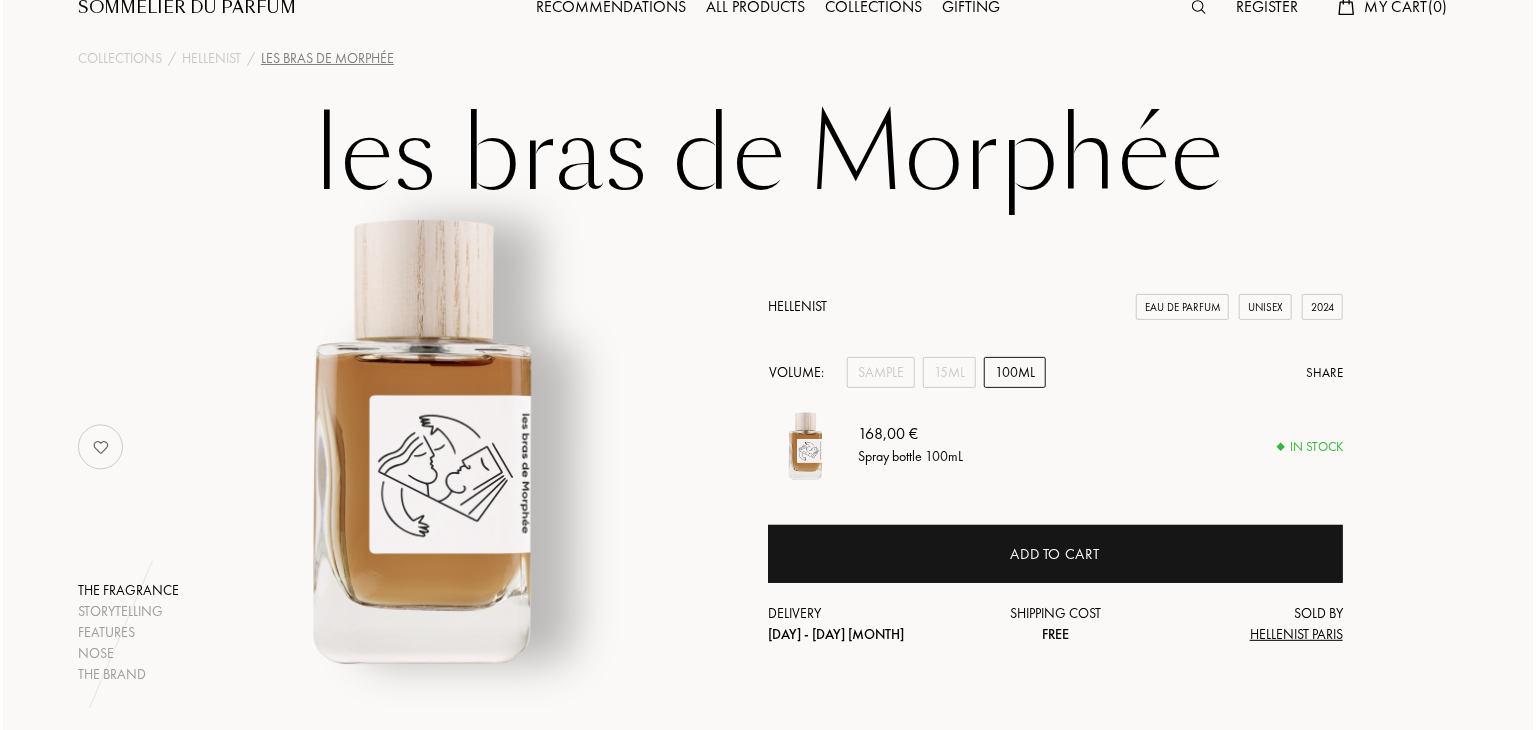 scroll, scrollTop: 0, scrollLeft: 0, axis: both 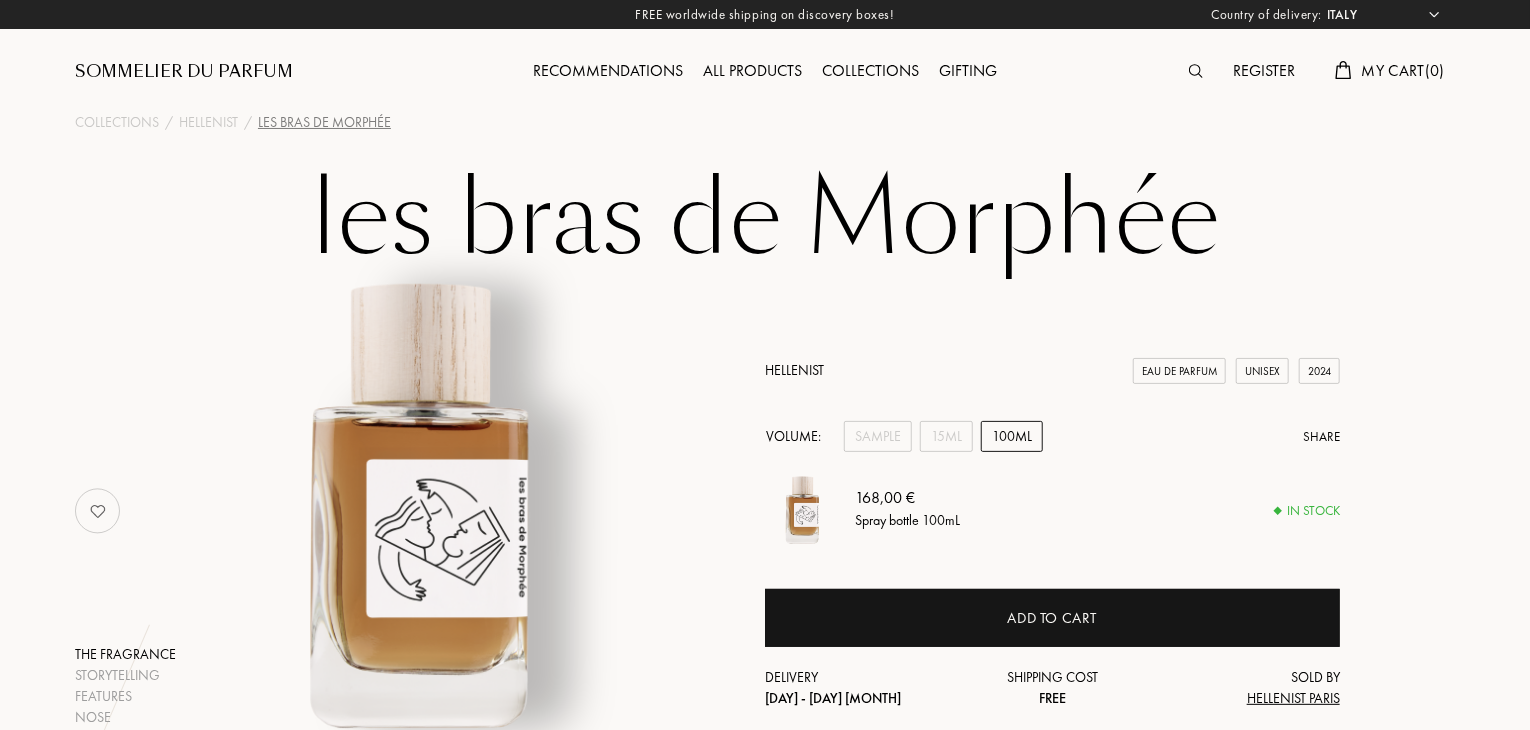 click at bounding box center (1201, 72) 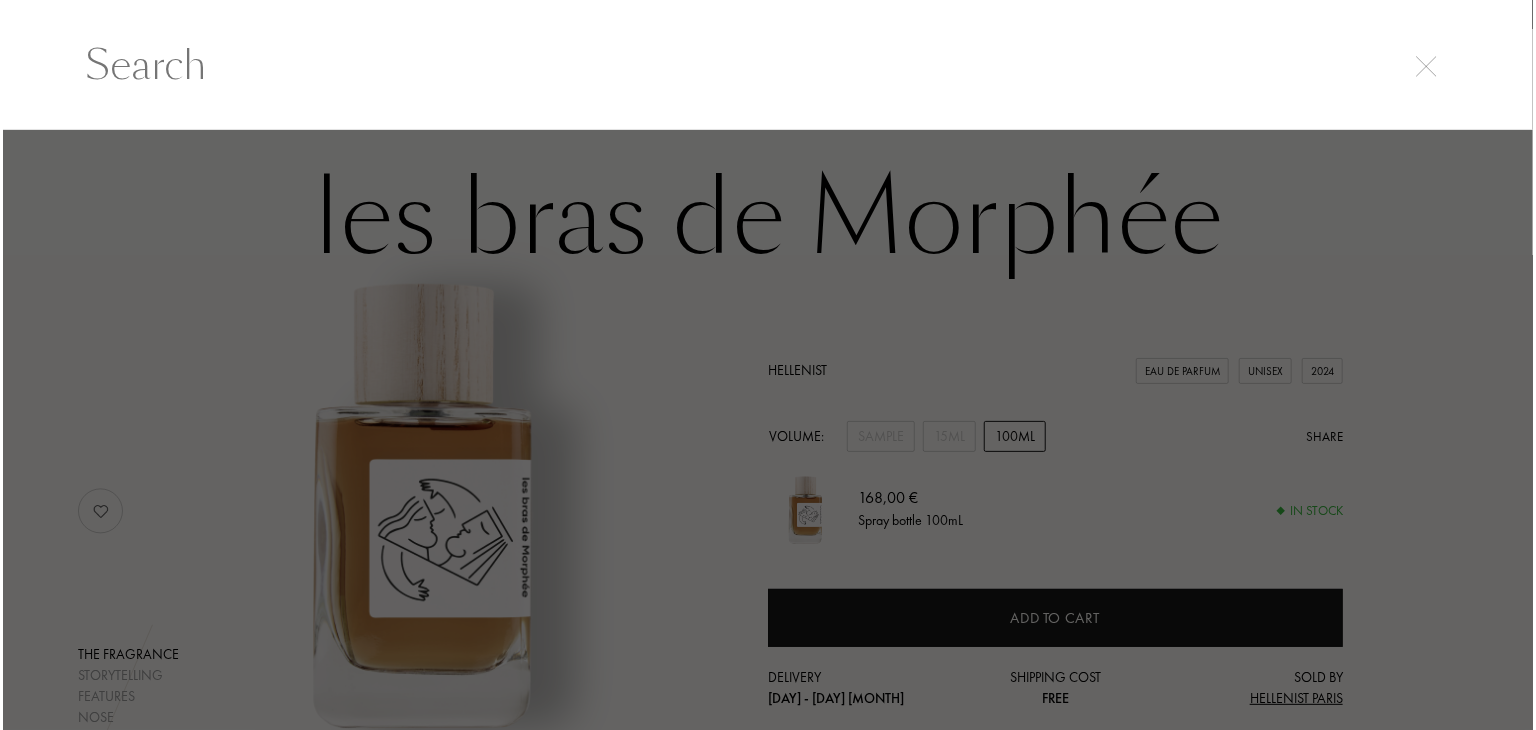 scroll, scrollTop: 0, scrollLeft: 0, axis: both 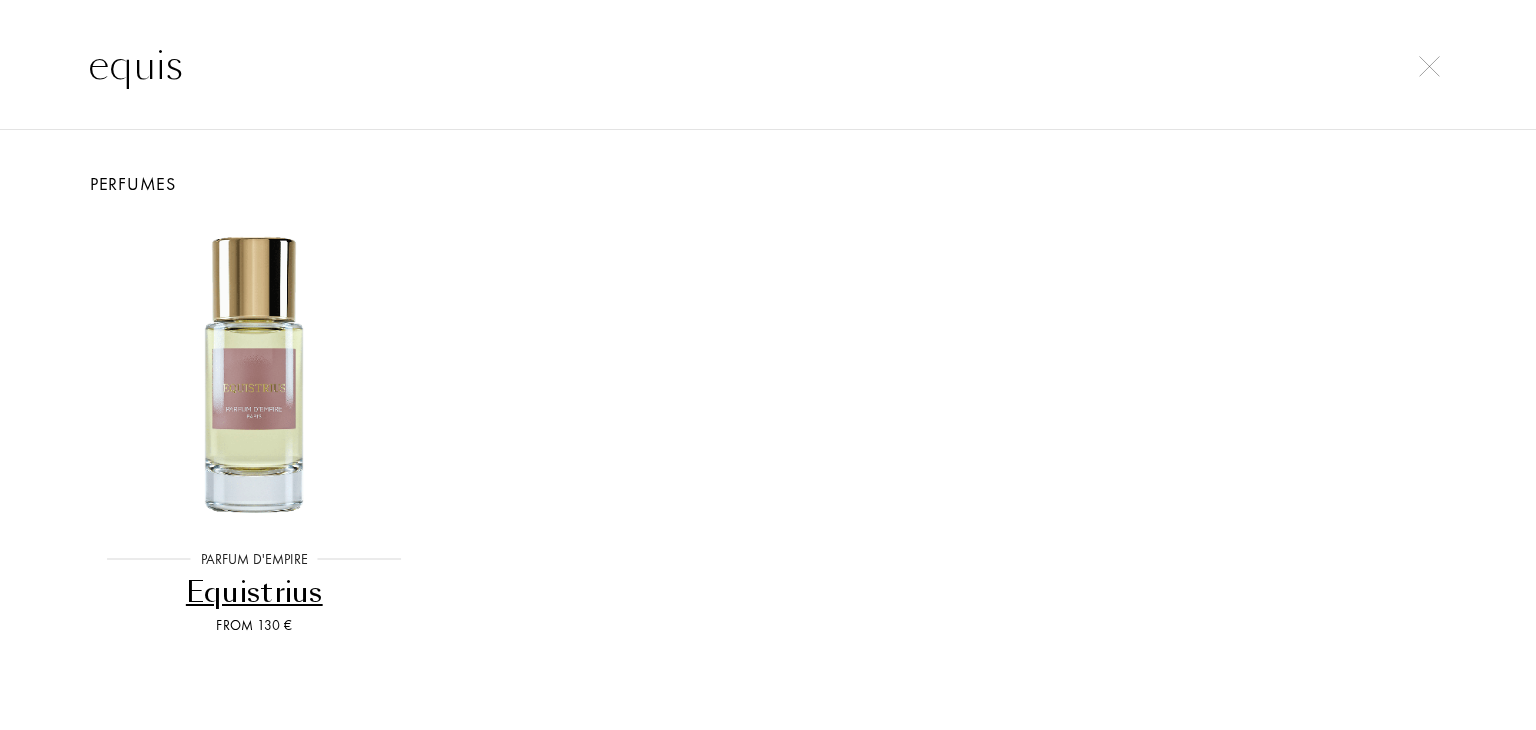 type on "equis" 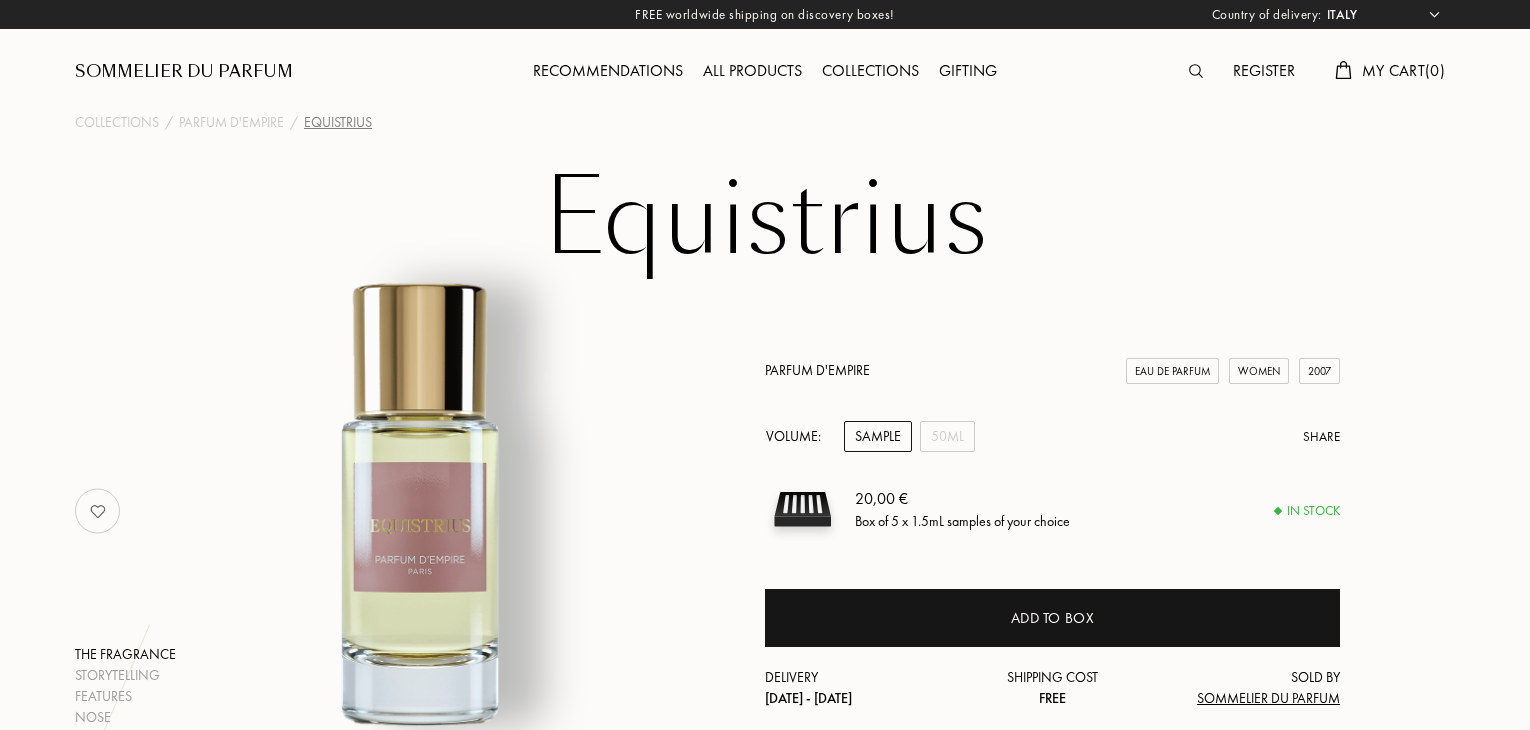select on "IT" 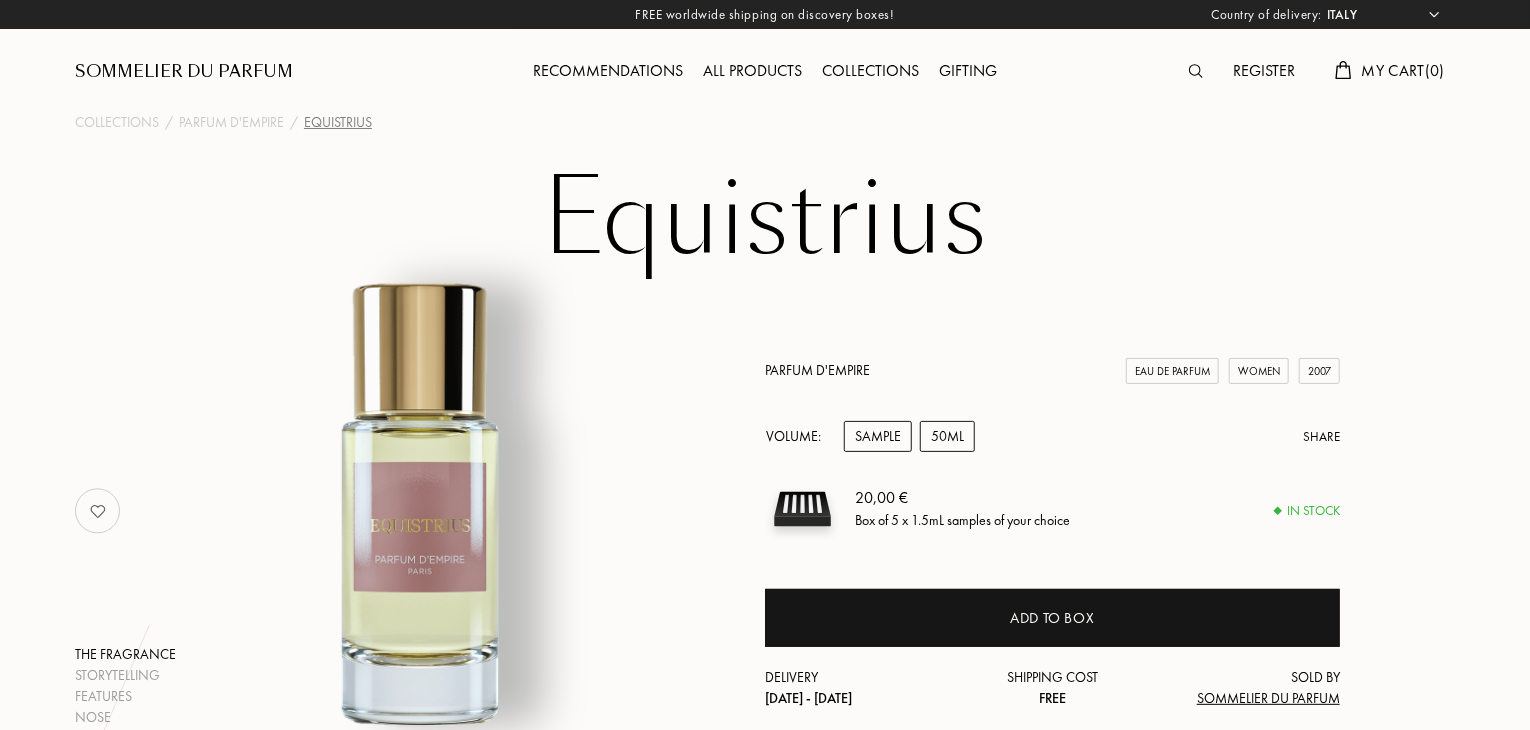 click on "50mL" at bounding box center (947, 436) 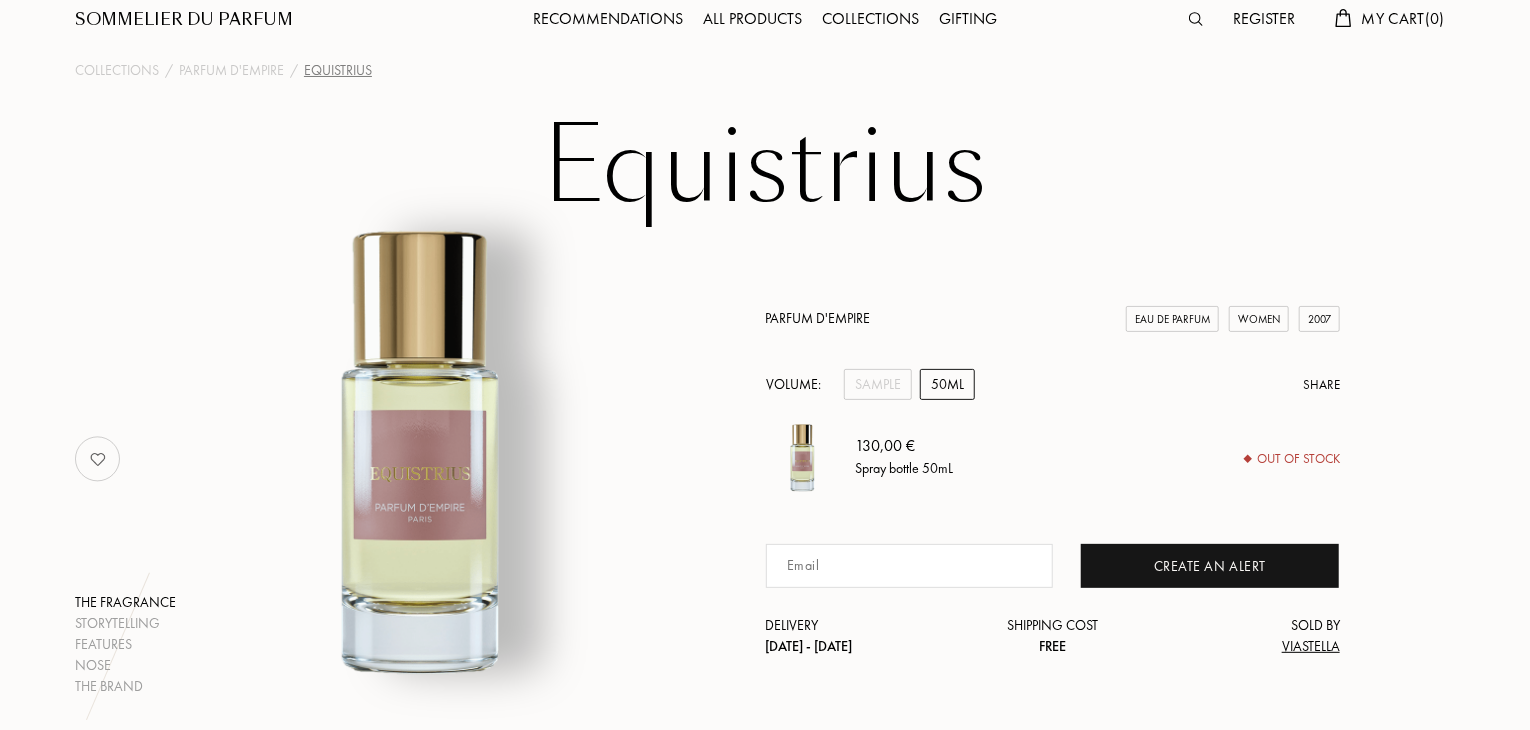 scroll, scrollTop: 100, scrollLeft: 0, axis: vertical 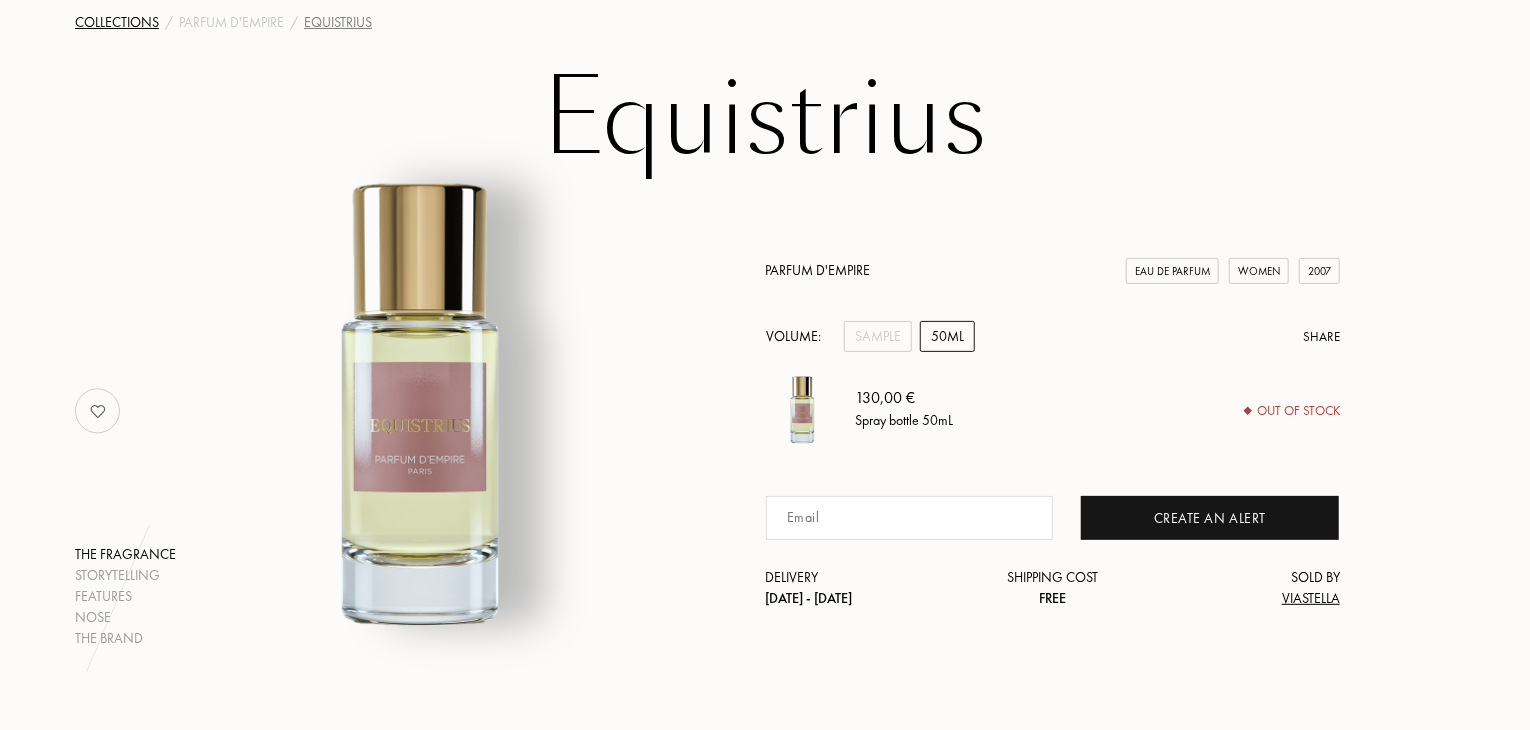 click on "Collections" at bounding box center [117, 22] 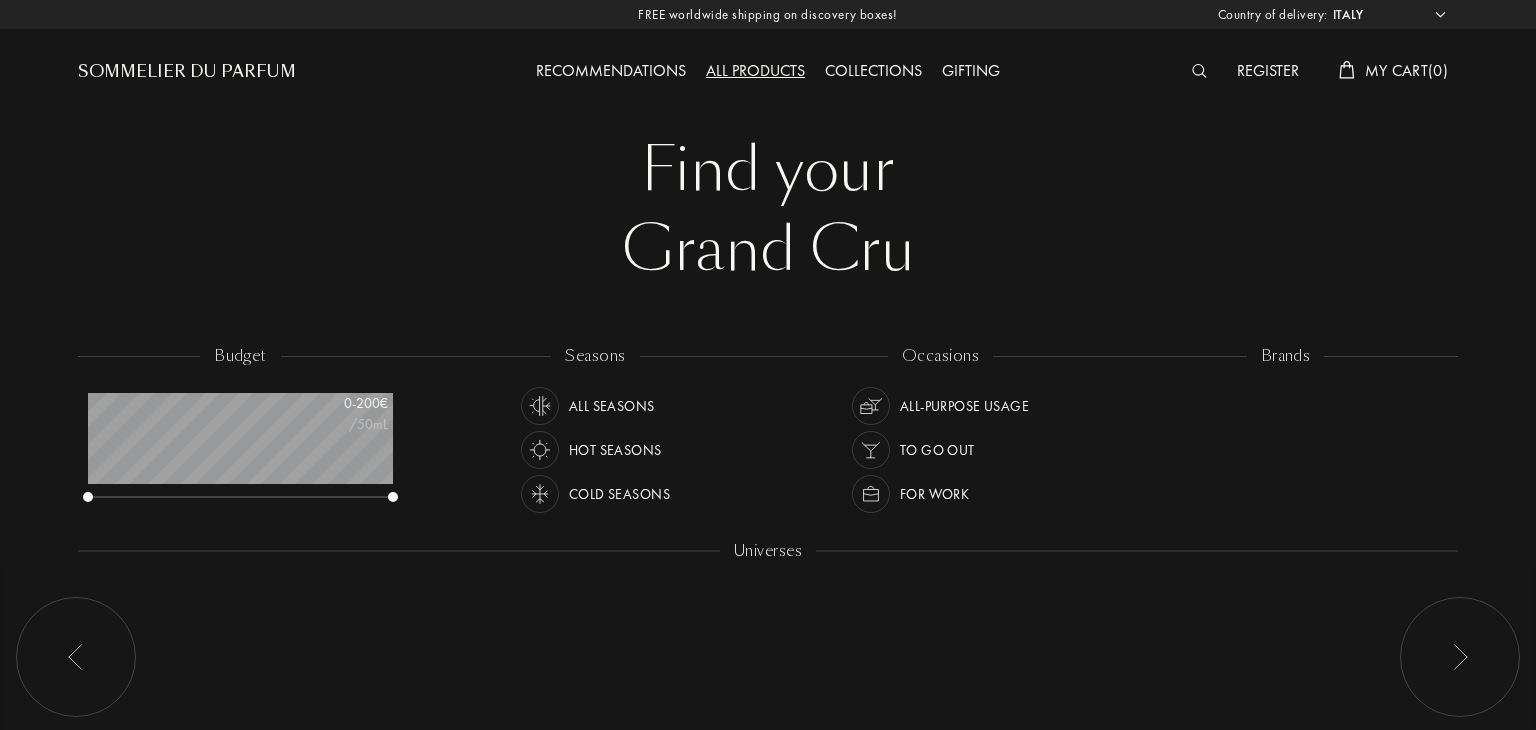 select on "IT" 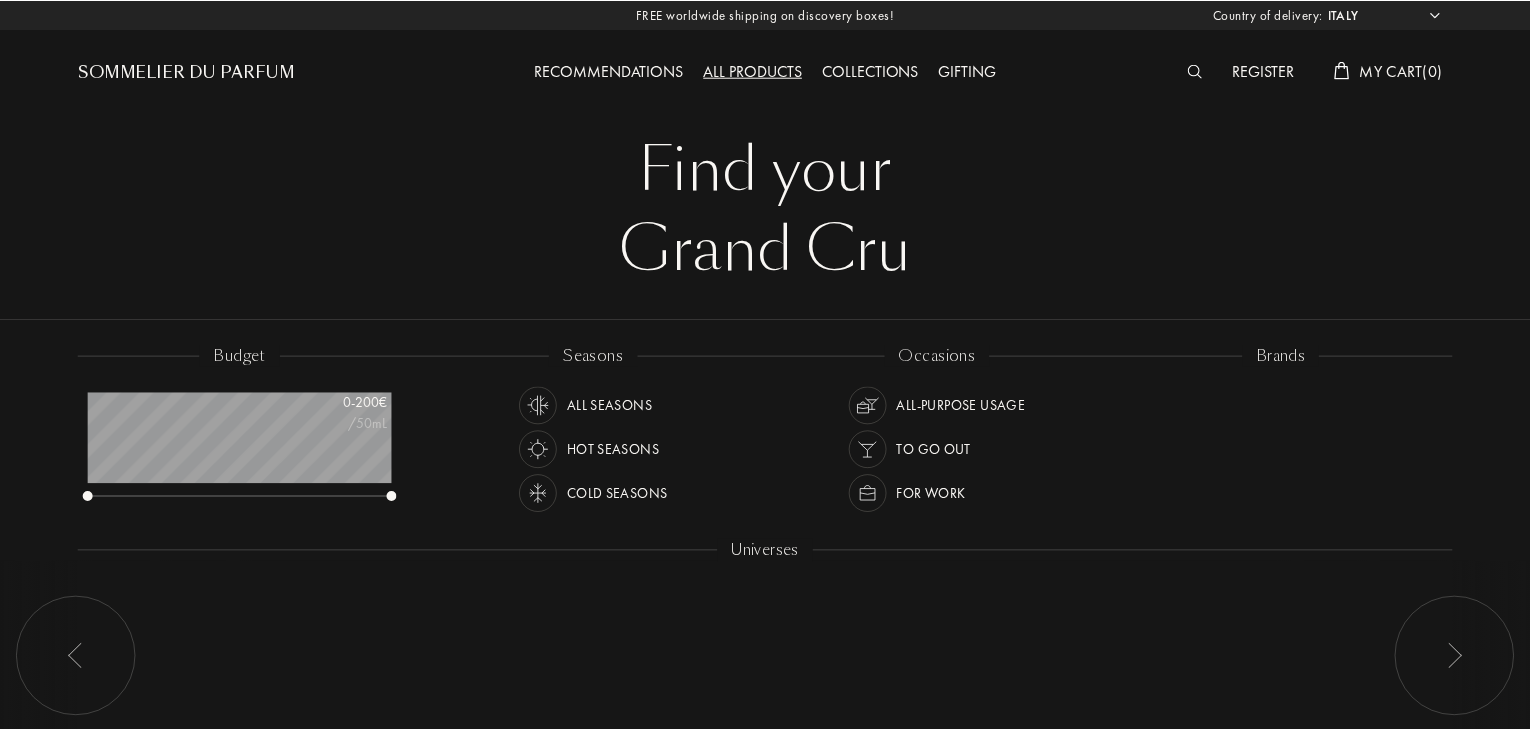 scroll, scrollTop: 0, scrollLeft: 0, axis: both 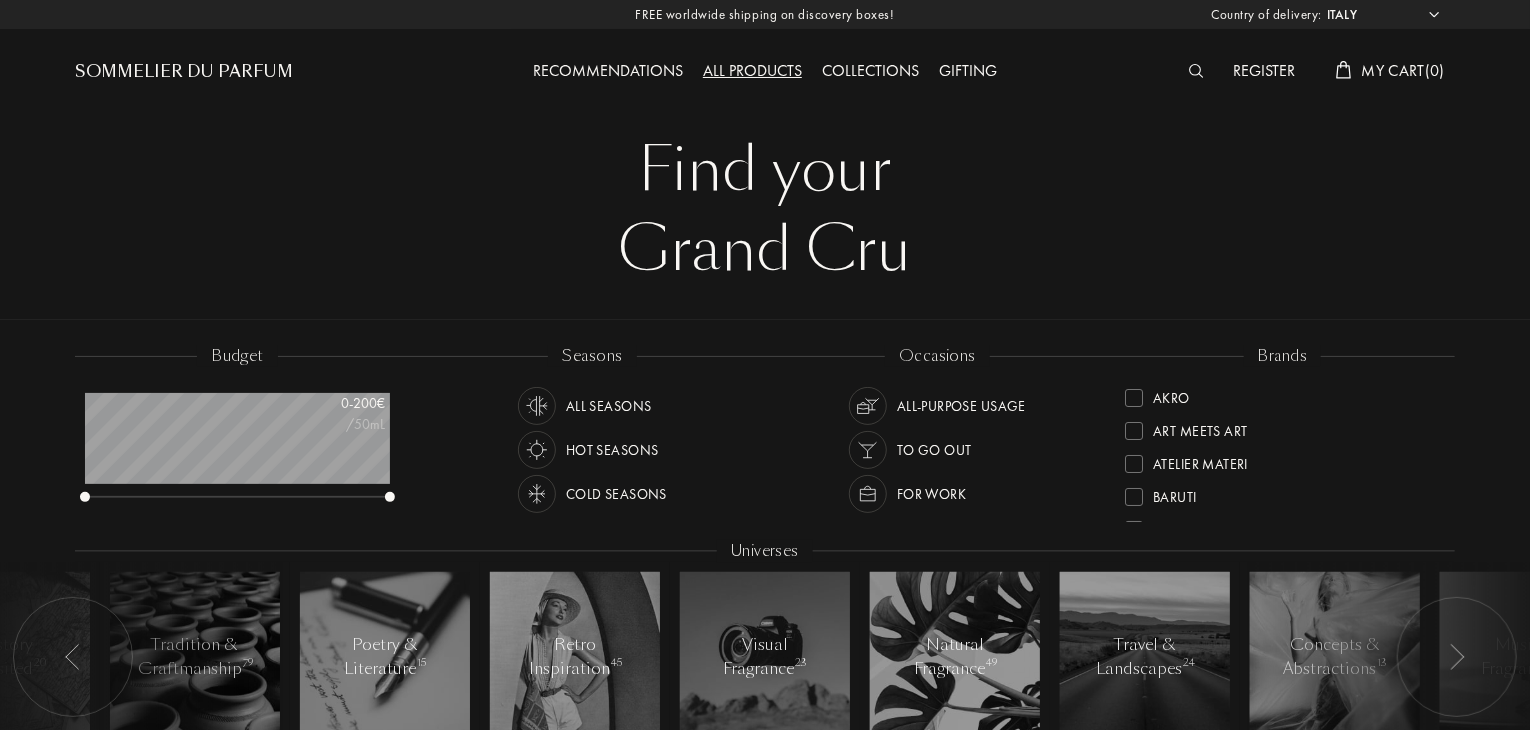 click at bounding box center [1201, 72] 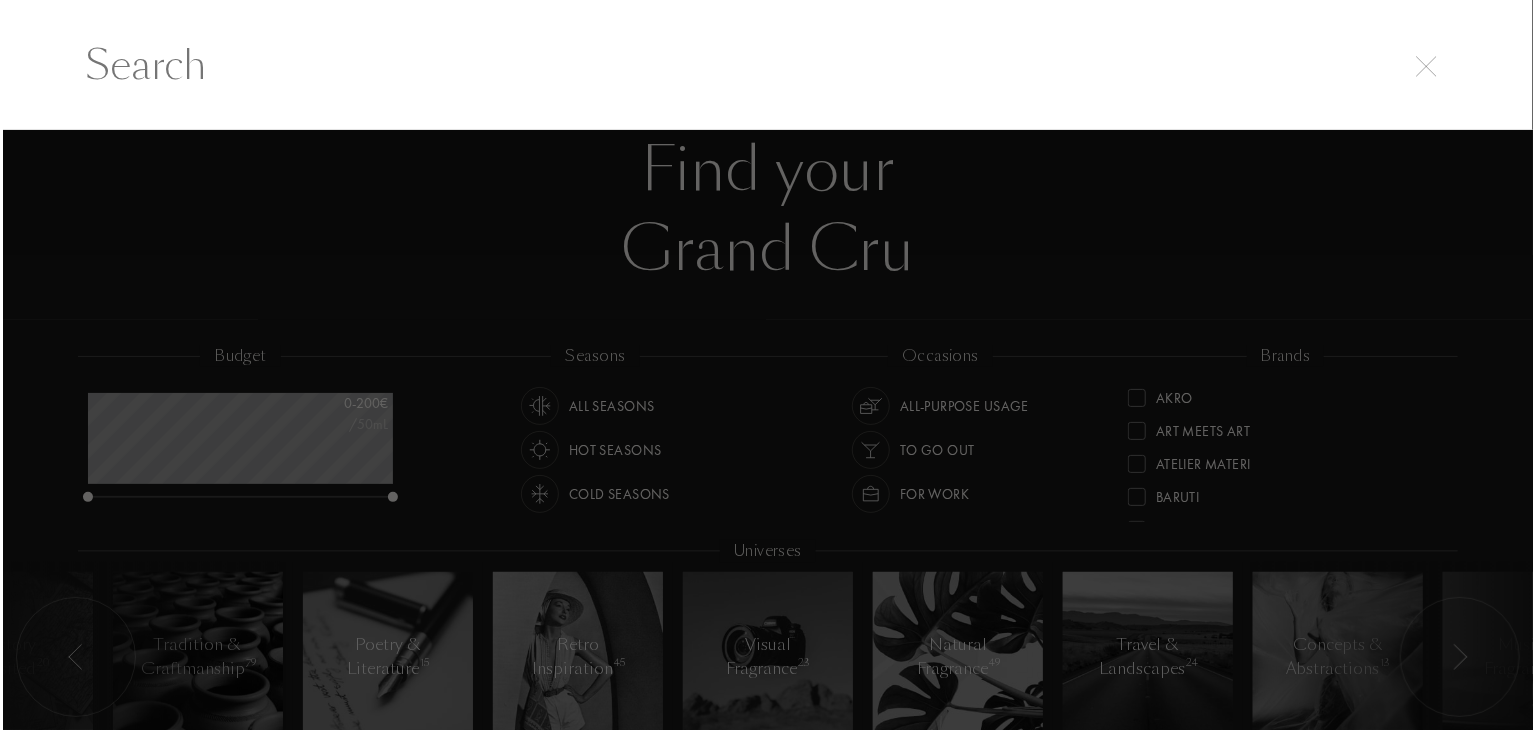 scroll, scrollTop: 0, scrollLeft: 0, axis: both 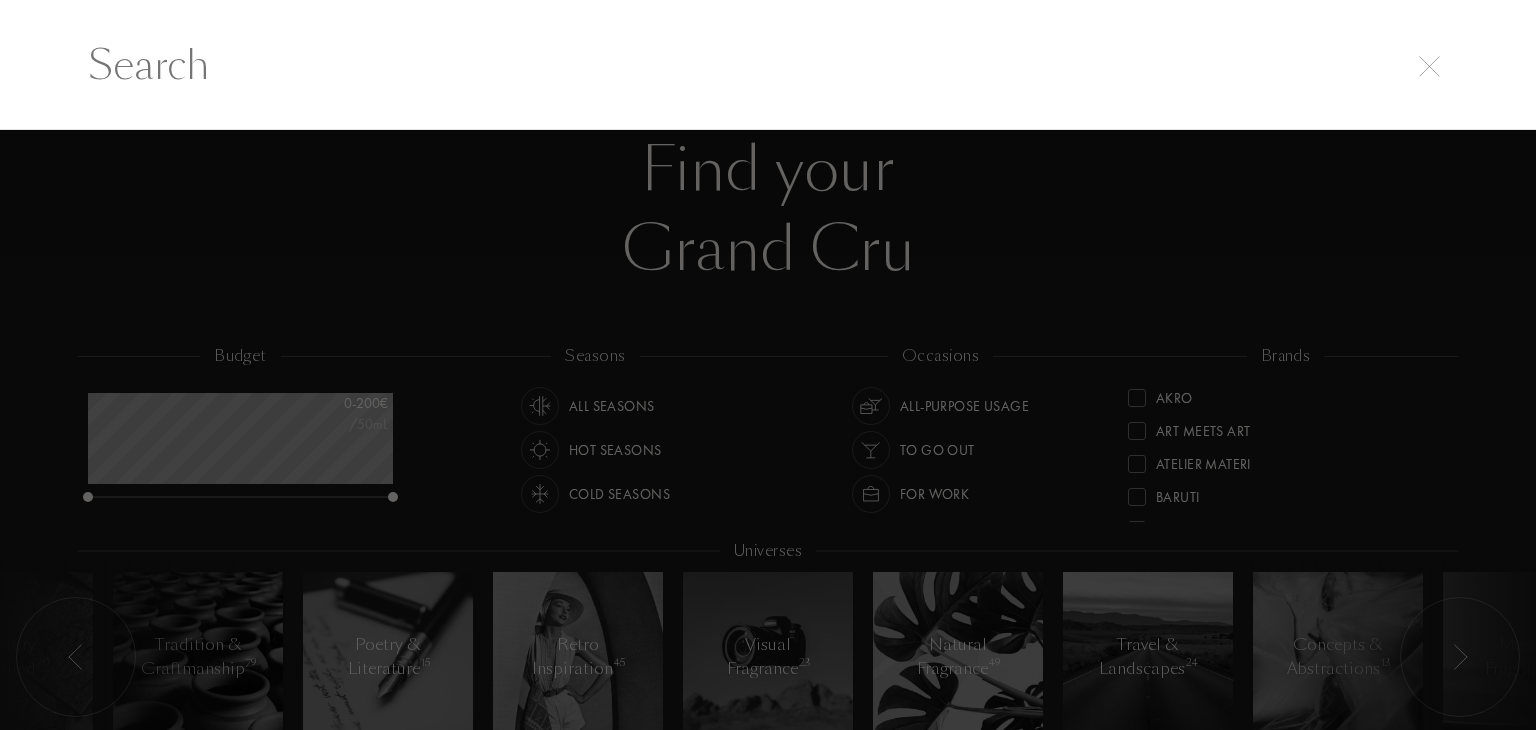 click at bounding box center [768, 65] 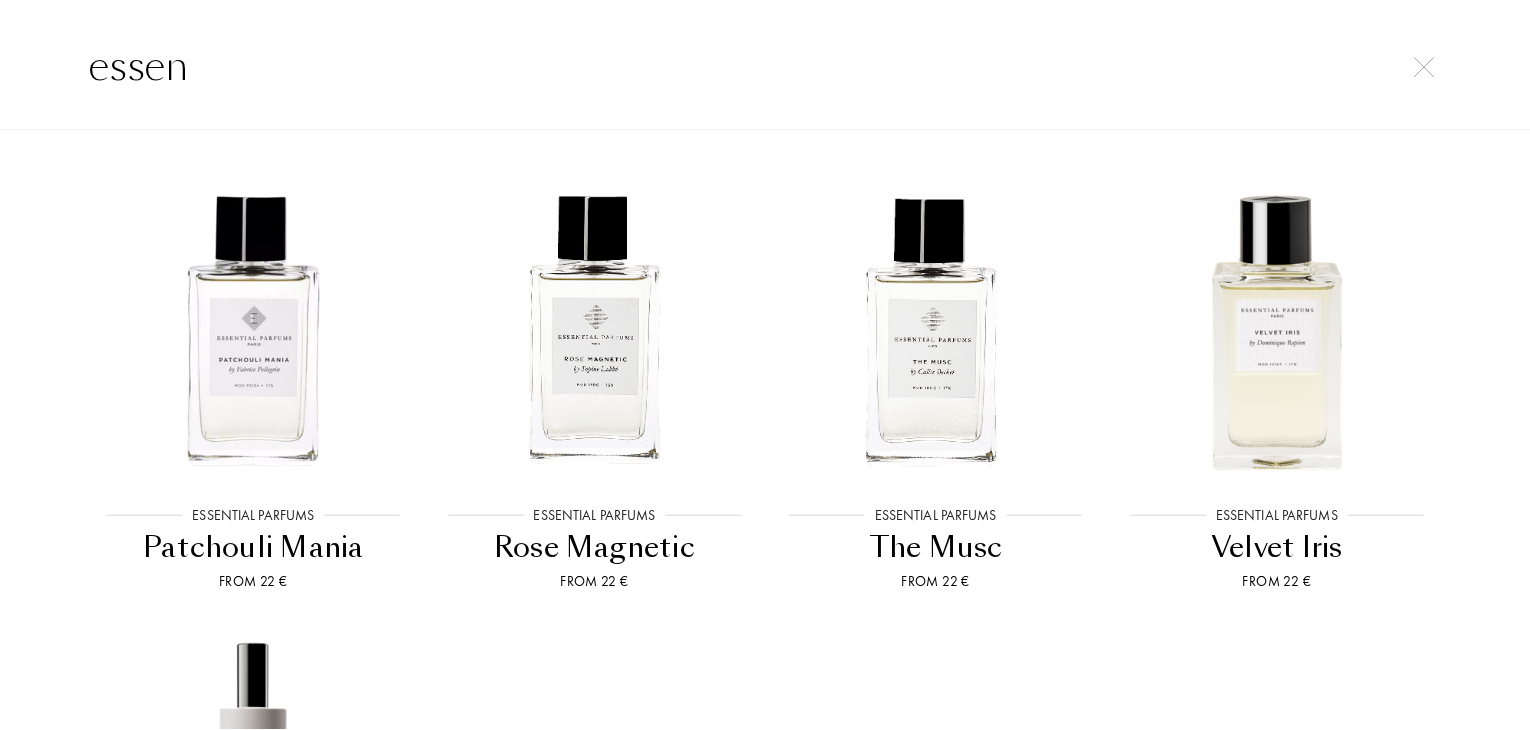 scroll, scrollTop: 1400, scrollLeft: 0, axis: vertical 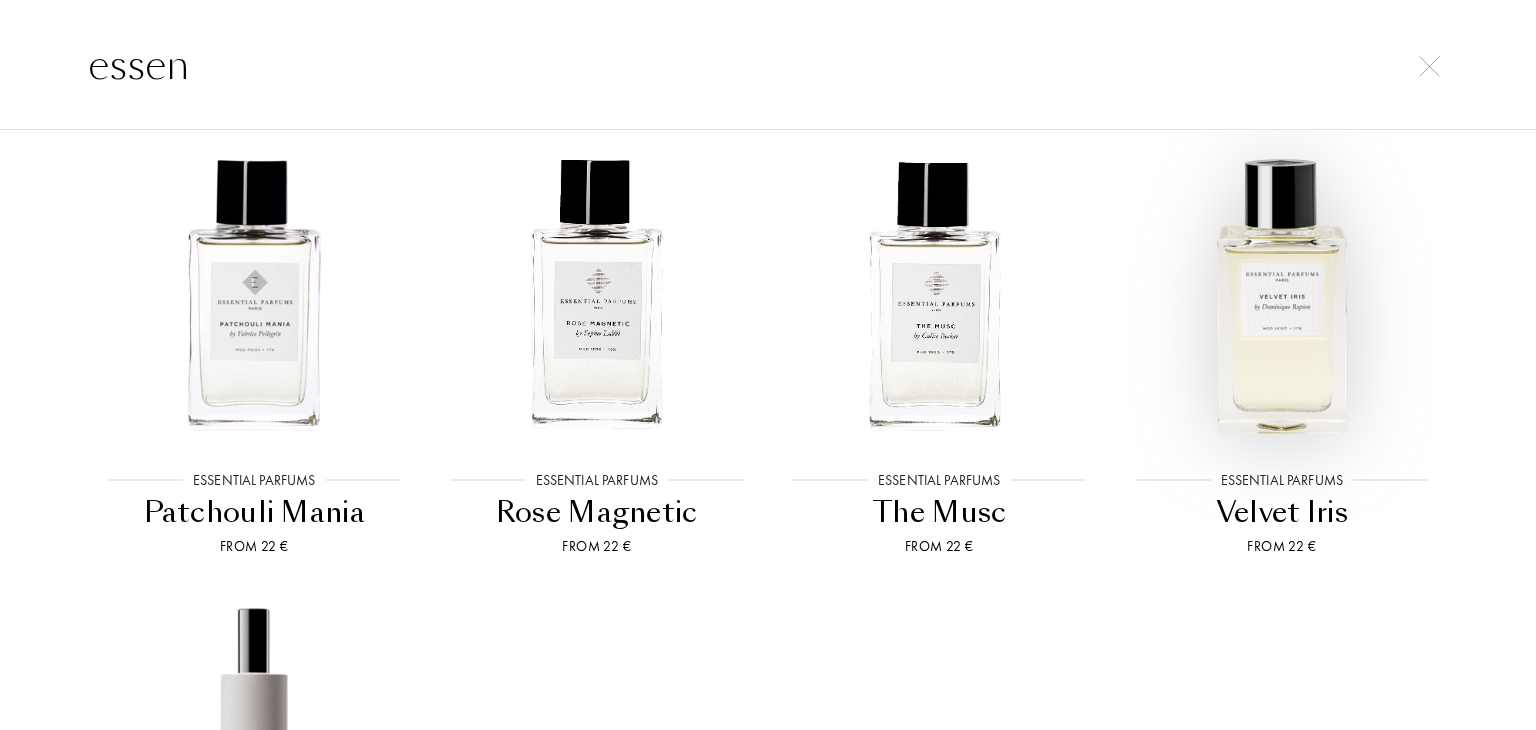 type on "essen" 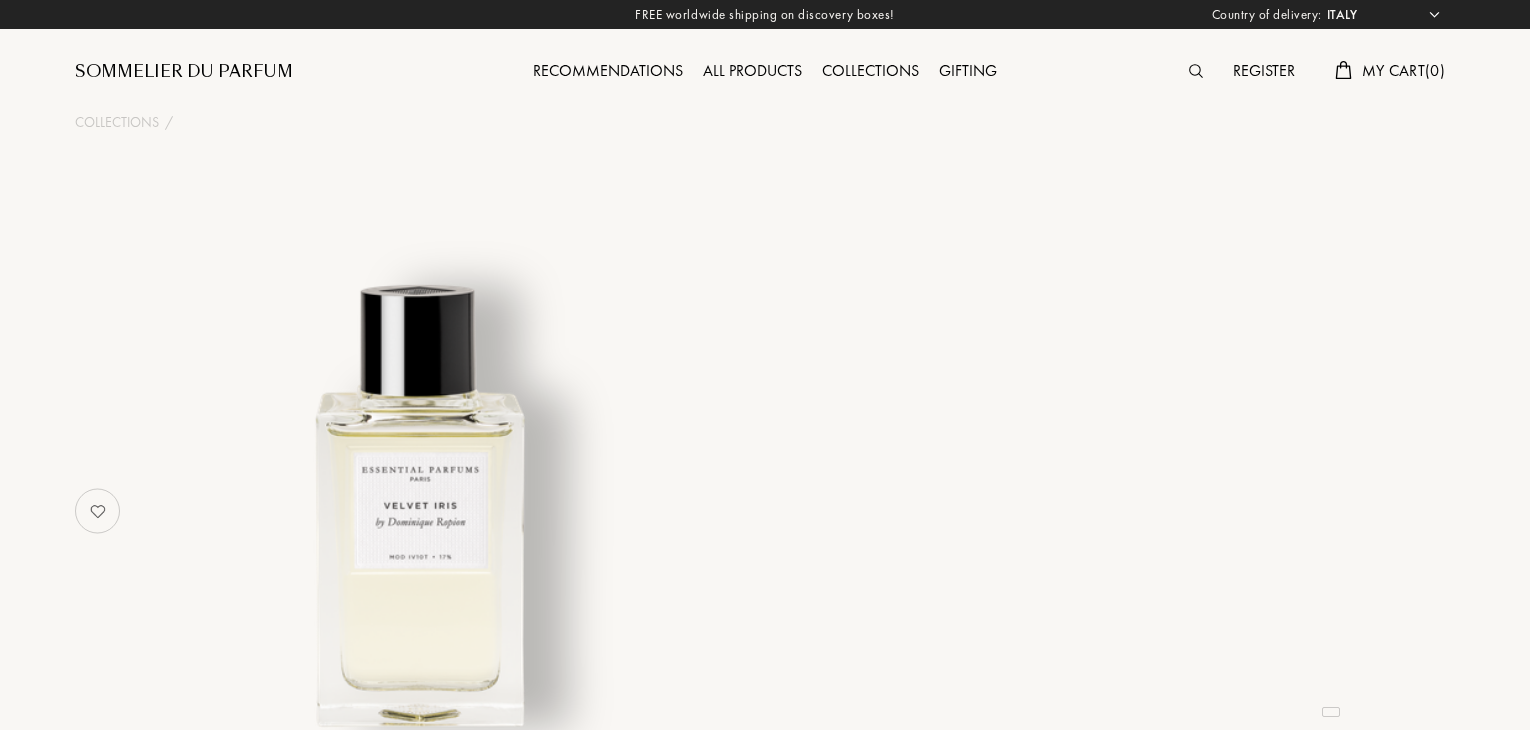 select on "IT" 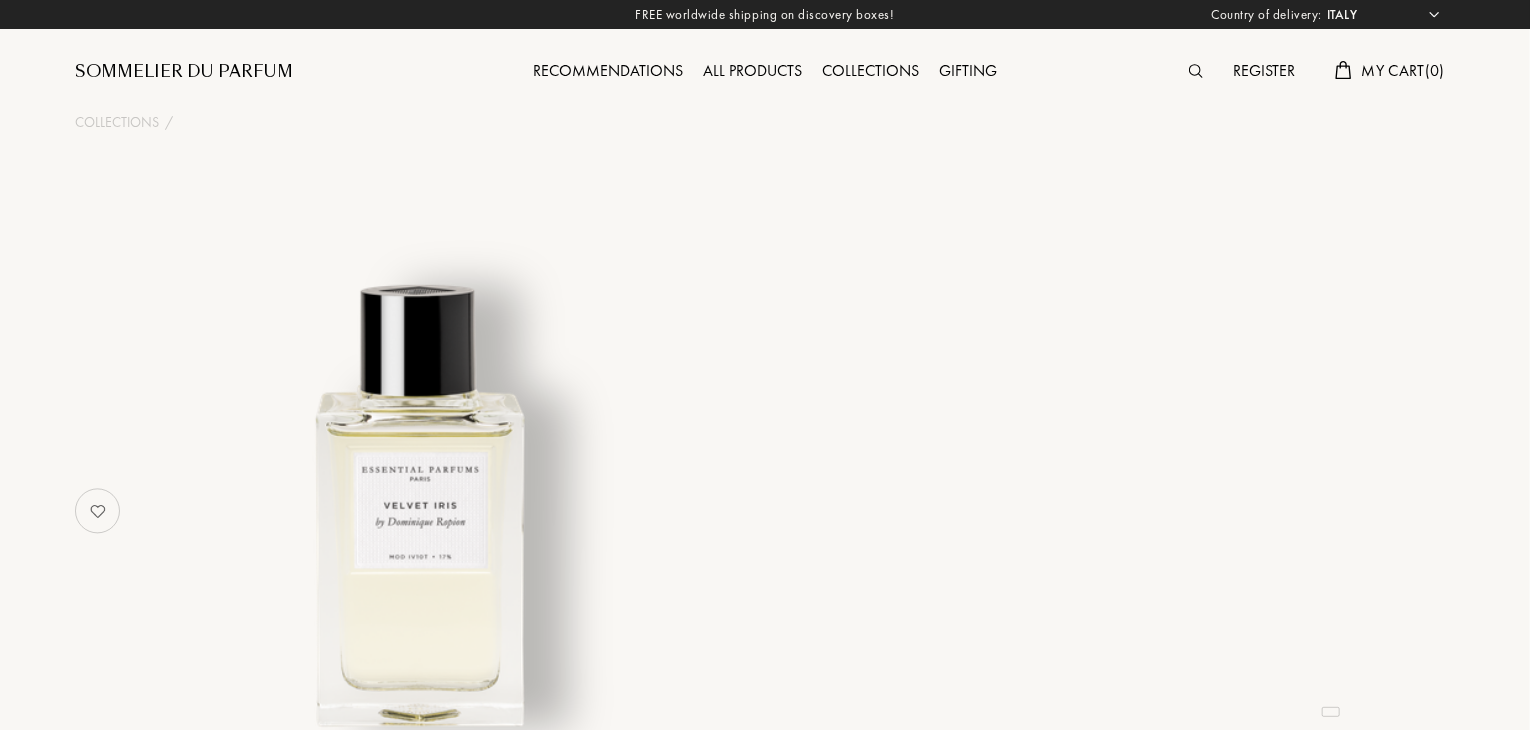 select on "3" 